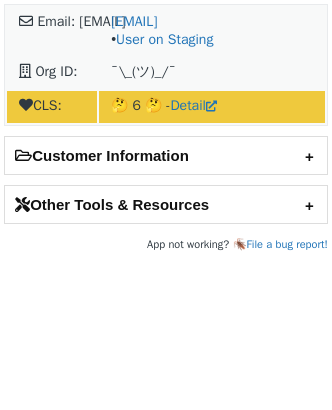 scroll, scrollTop: 0, scrollLeft: 0, axis: both 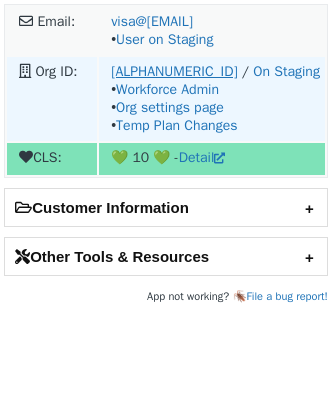 click on "o-ZHZ-eu1" at bounding box center (174, 71) 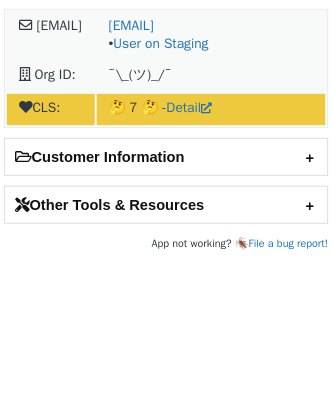 scroll, scrollTop: 0, scrollLeft: 0, axis: both 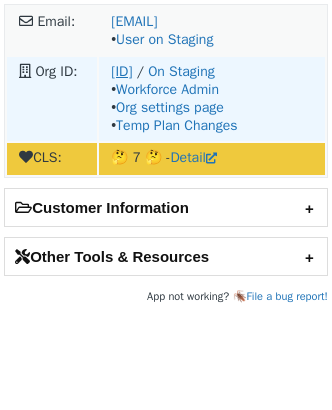 drag, startPoint x: 104, startPoint y: 68, endPoint x: 192, endPoint y: 70, distance: 88.02273 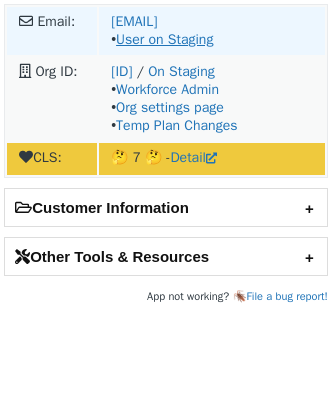 click on "User on Staging" at bounding box center [164, 39] 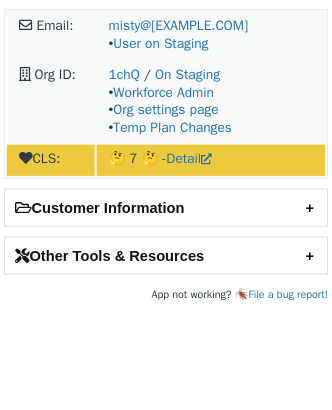 scroll, scrollTop: 0, scrollLeft: 0, axis: both 